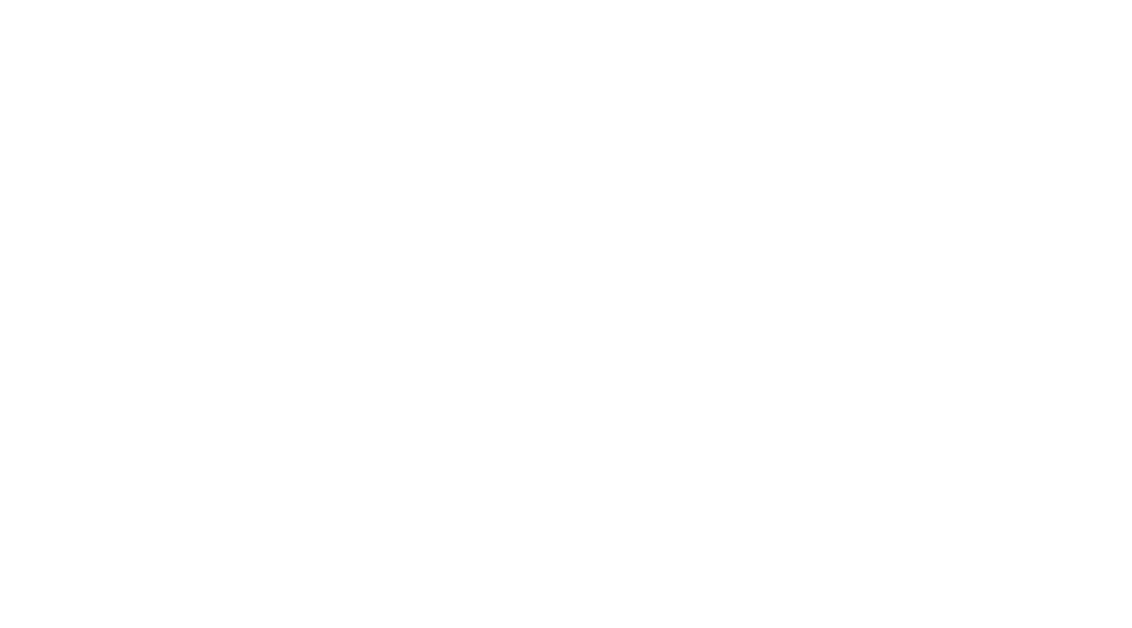 scroll, scrollTop: 0, scrollLeft: 0, axis: both 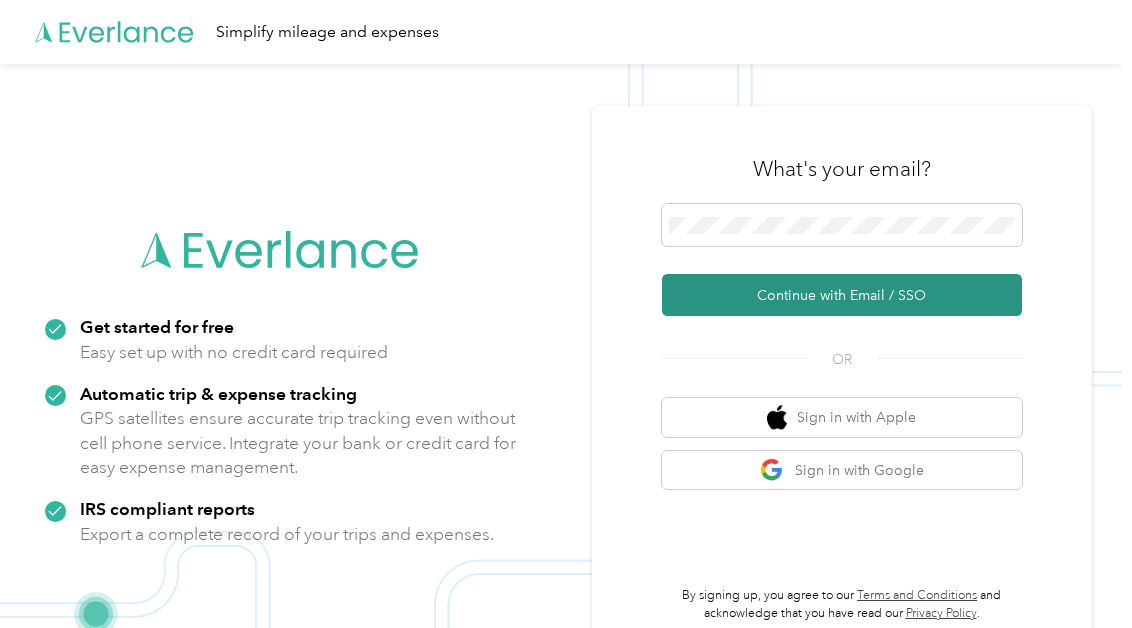 click on "Continue with Email / SSO" at bounding box center [842, 295] 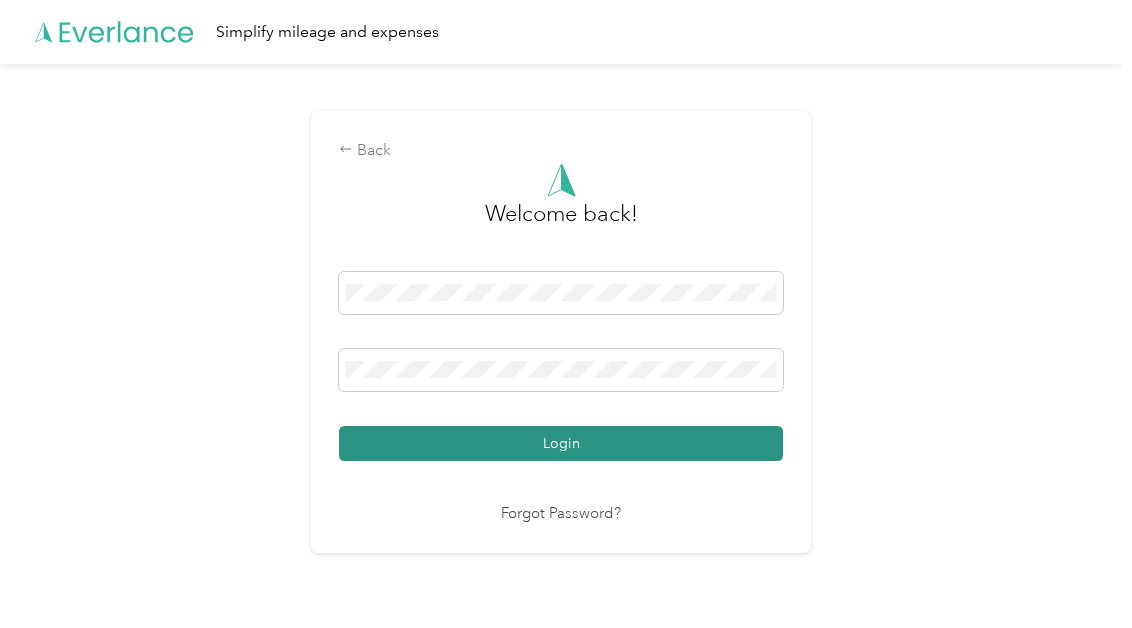 click on "Login" at bounding box center (561, 443) 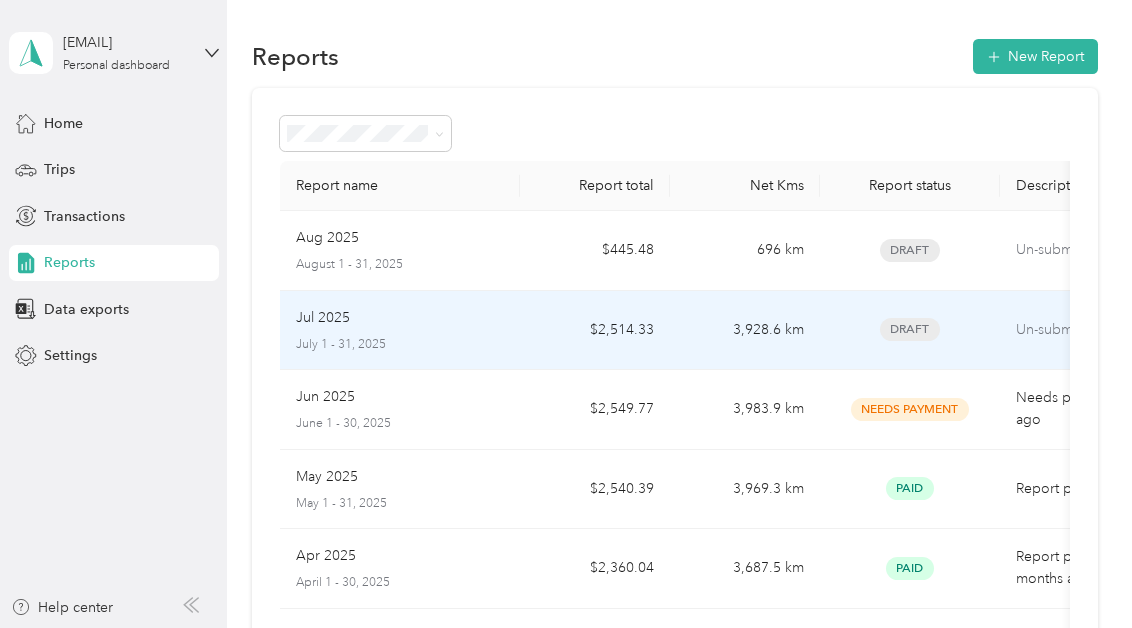 click on "$2,514.33" at bounding box center (595, 331) 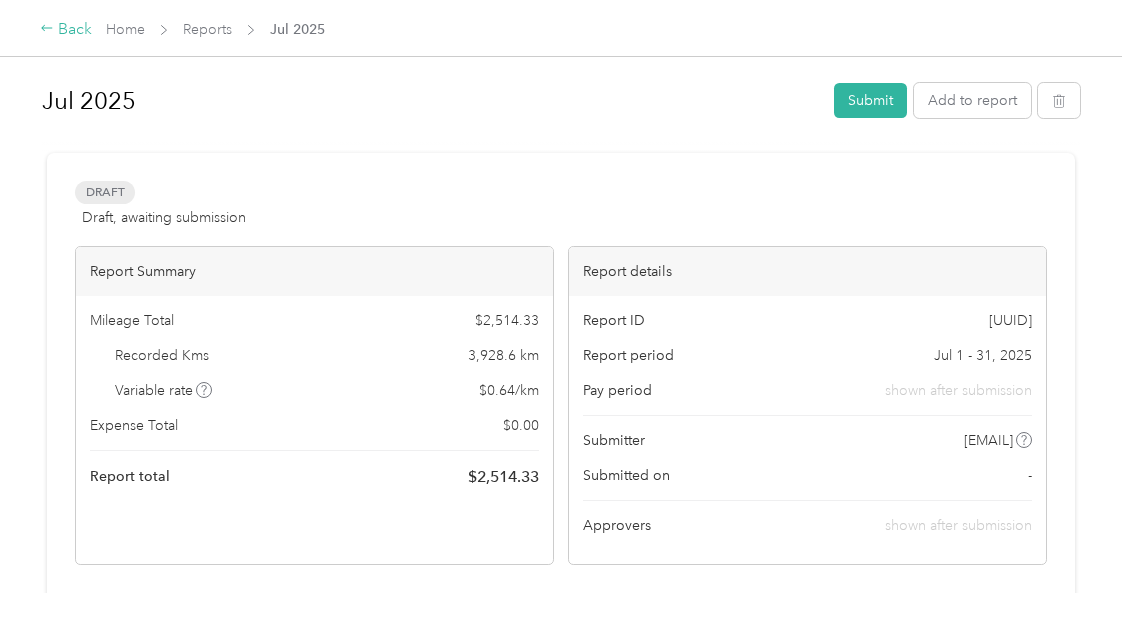 click on "Back" at bounding box center (66, 30) 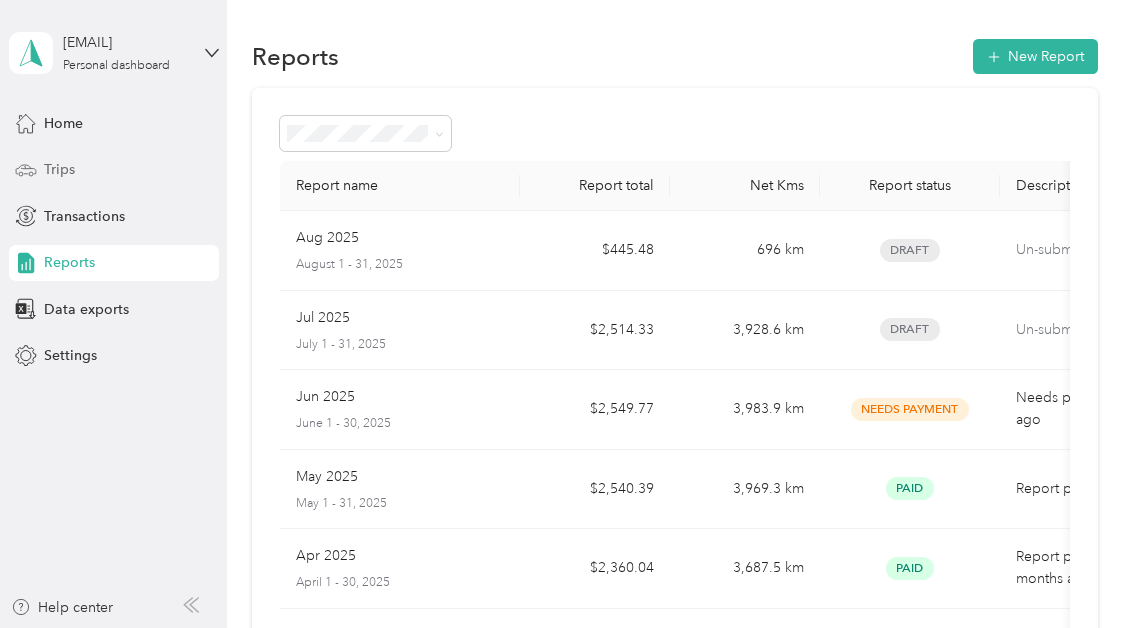 click on "Trips" at bounding box center [59, 169] 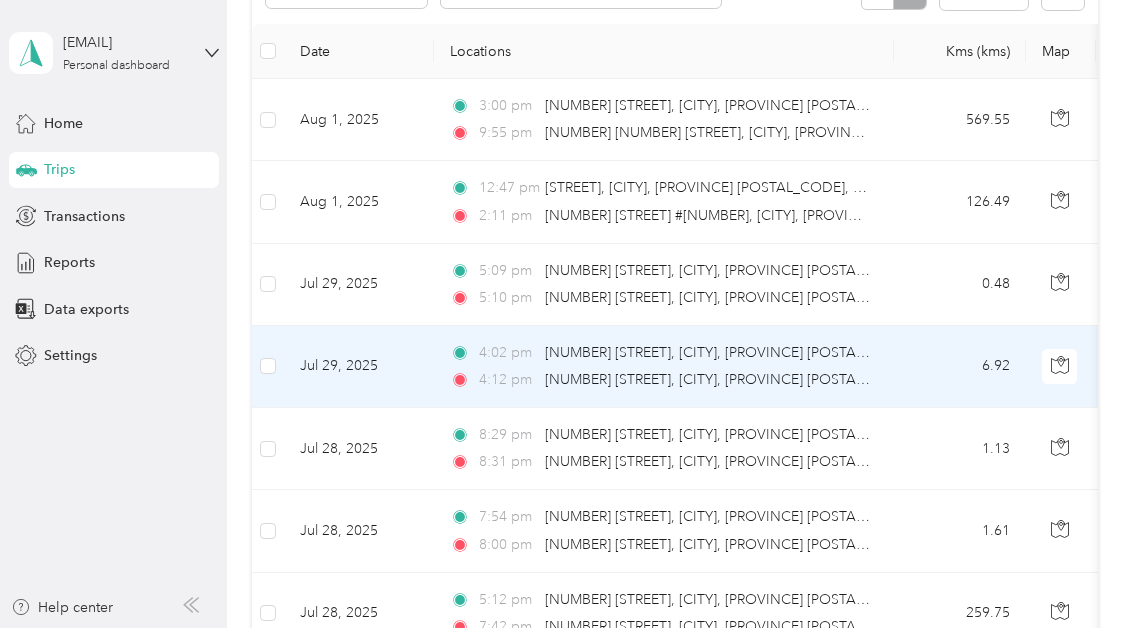 scroll, scrollTop: 246, scrollLeft: 0, axis: vertical 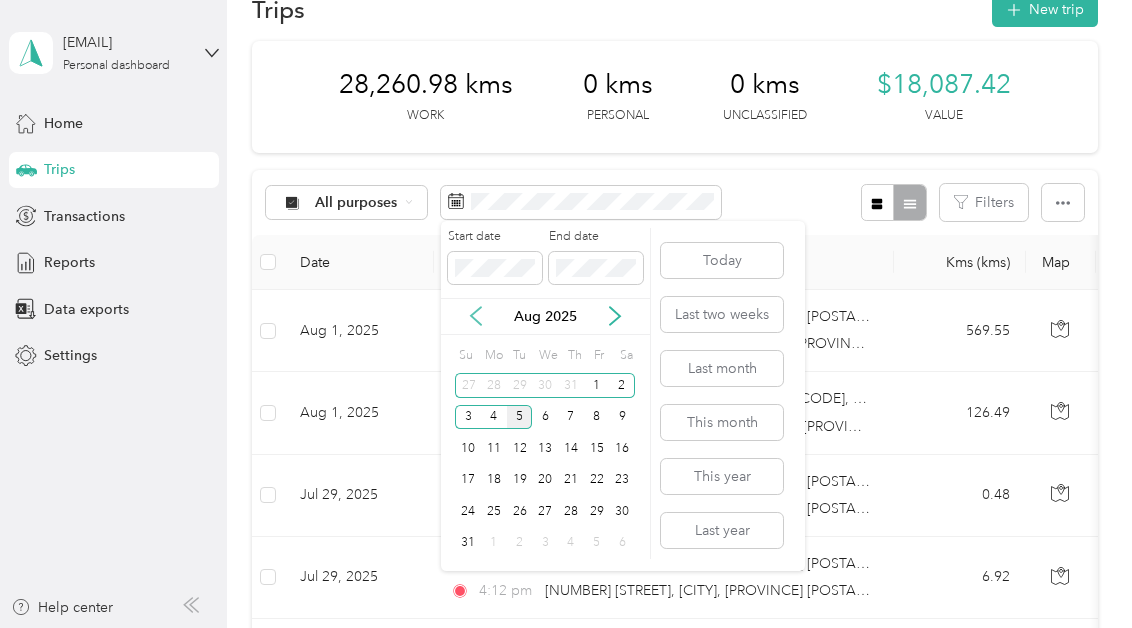 click 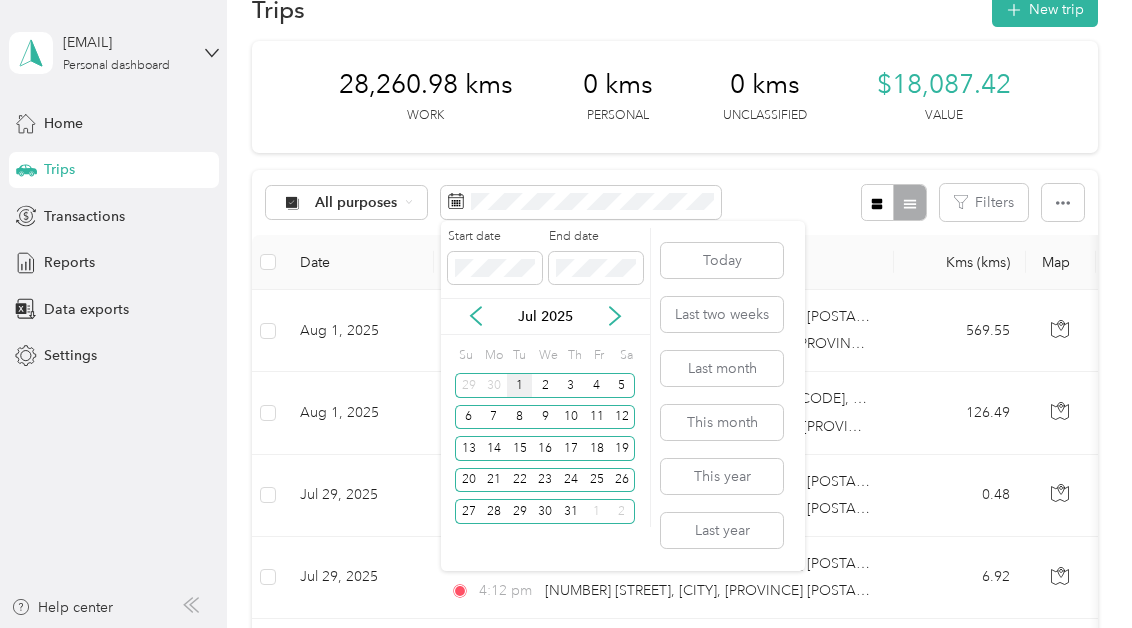 click on "1" at bounding box center [520, 385] 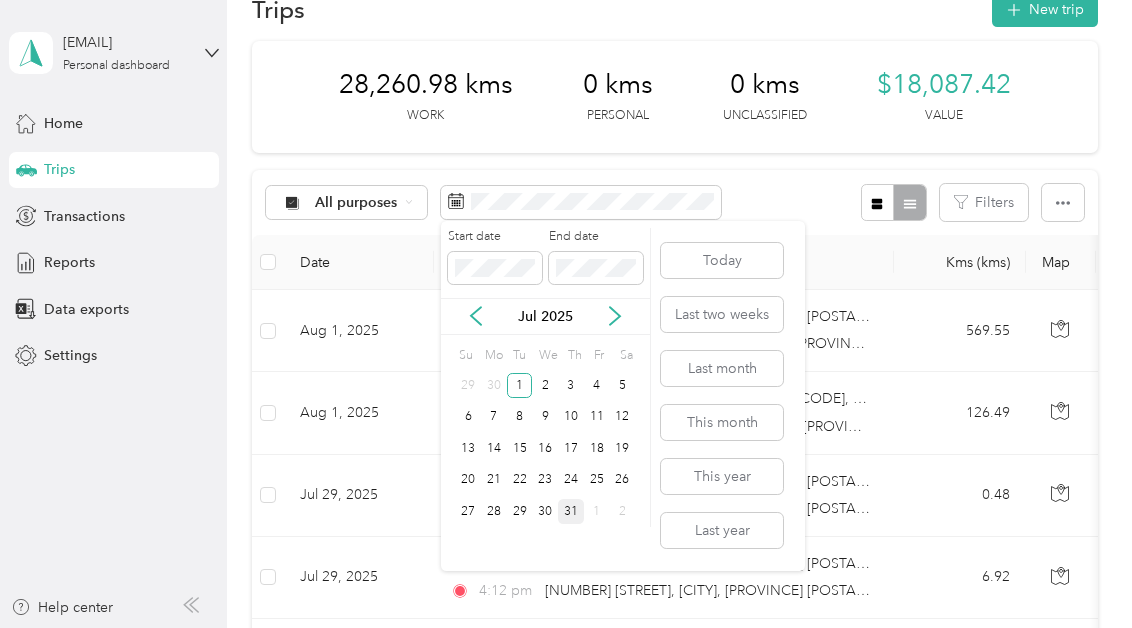 click on "31" at bounding box center (571, 511) 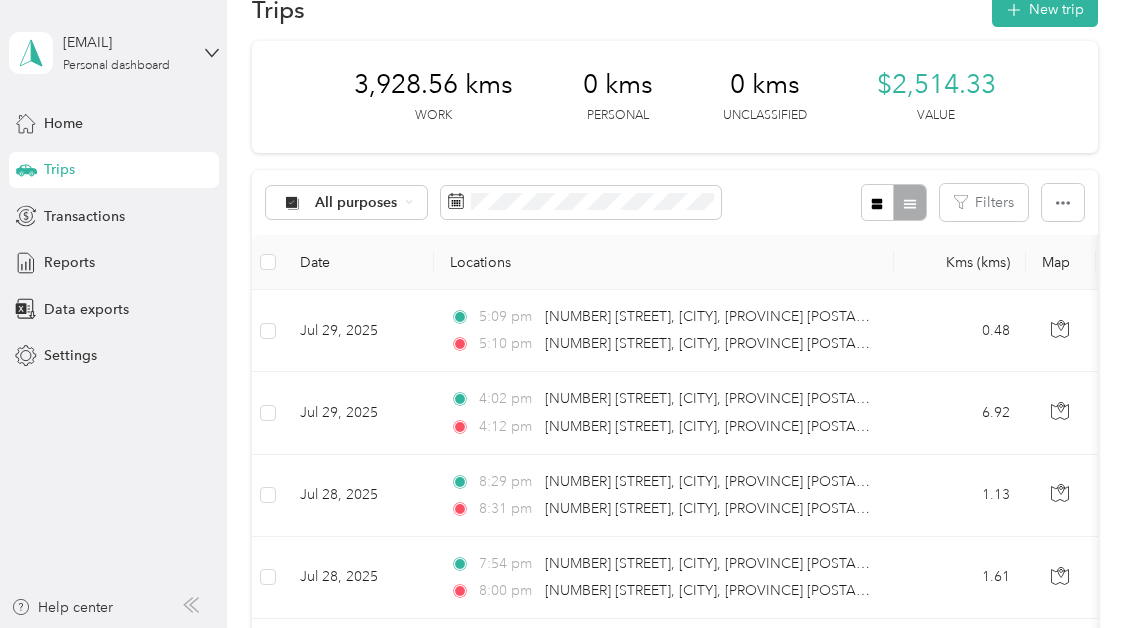 click at bounding box center [893, 202] 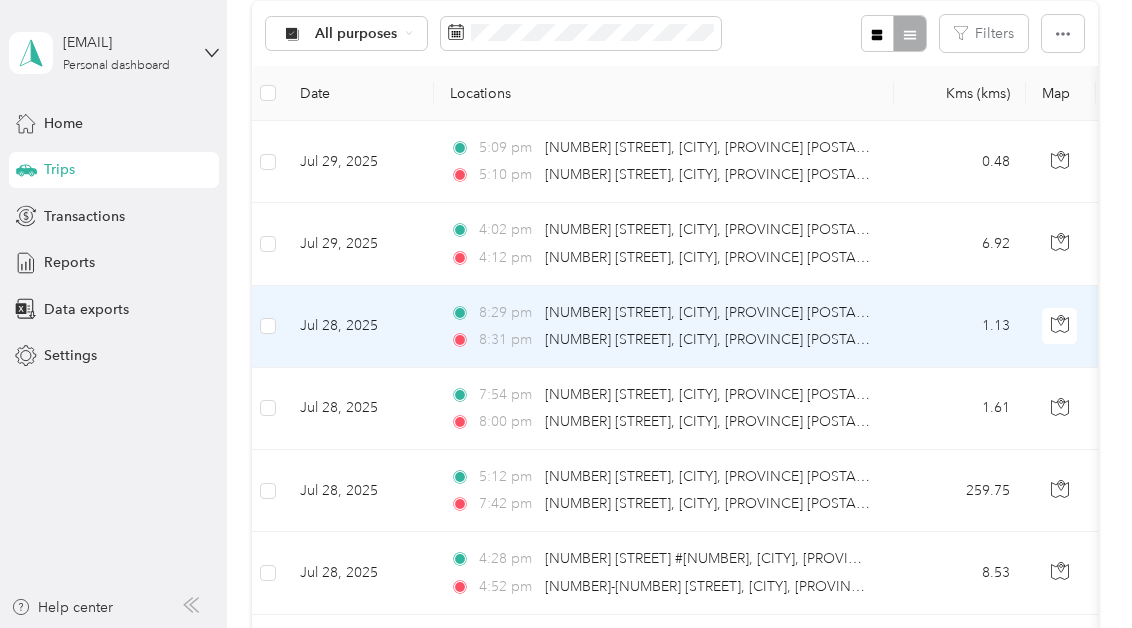scroll, scrollTop: 205, scrollLeft: 0, axis: vertical 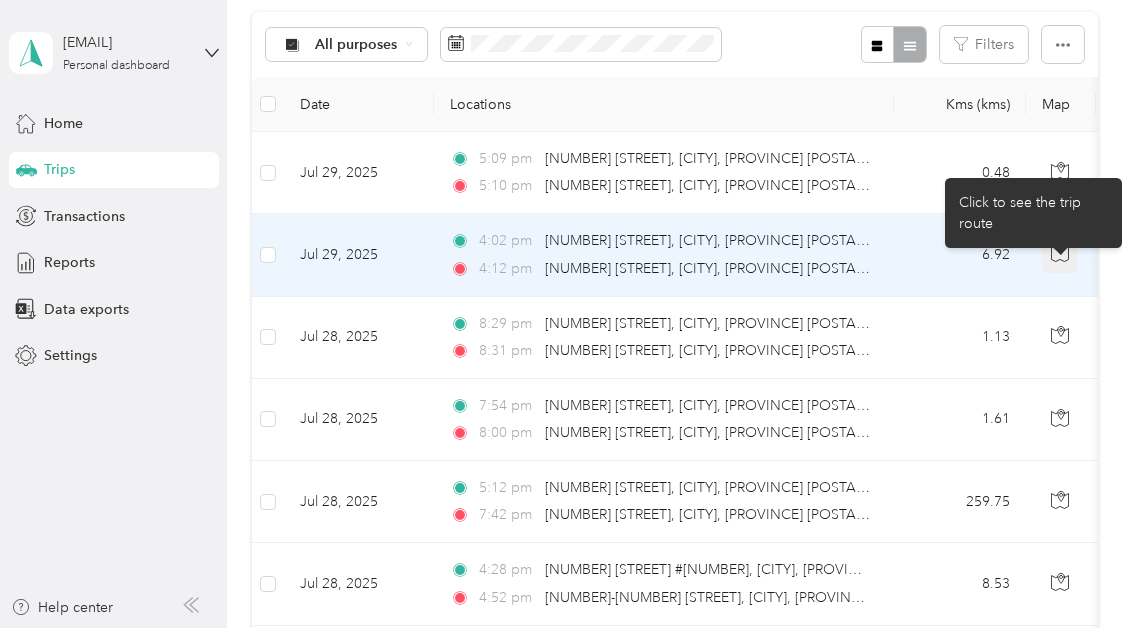 click at bounding box center (1060, 255) 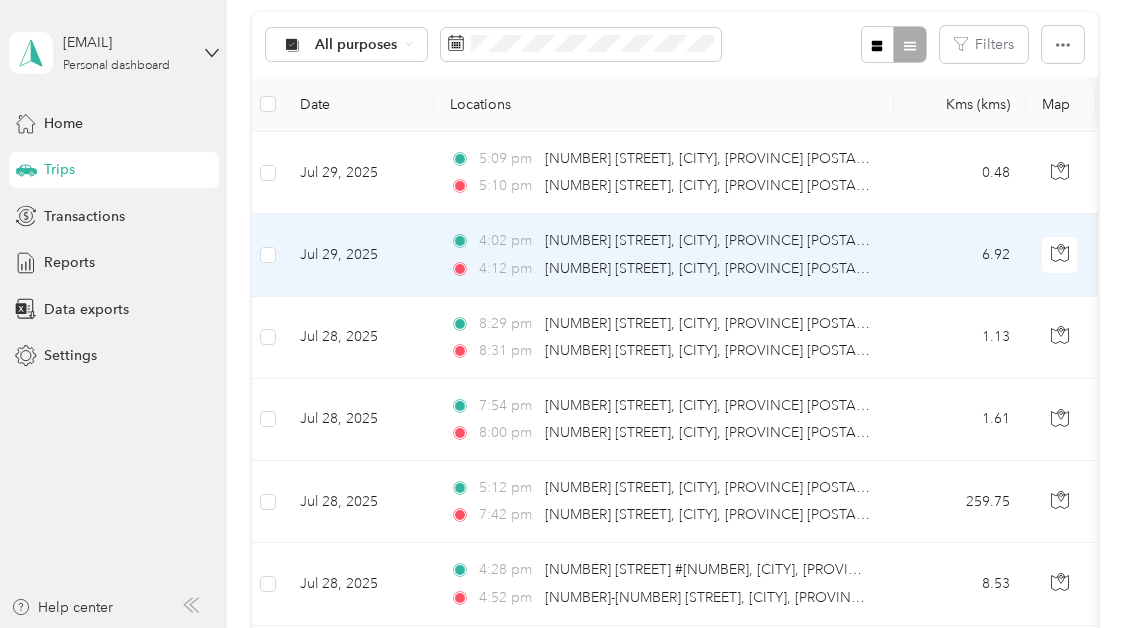 click on "6.92" at bounding box center [960, 255] 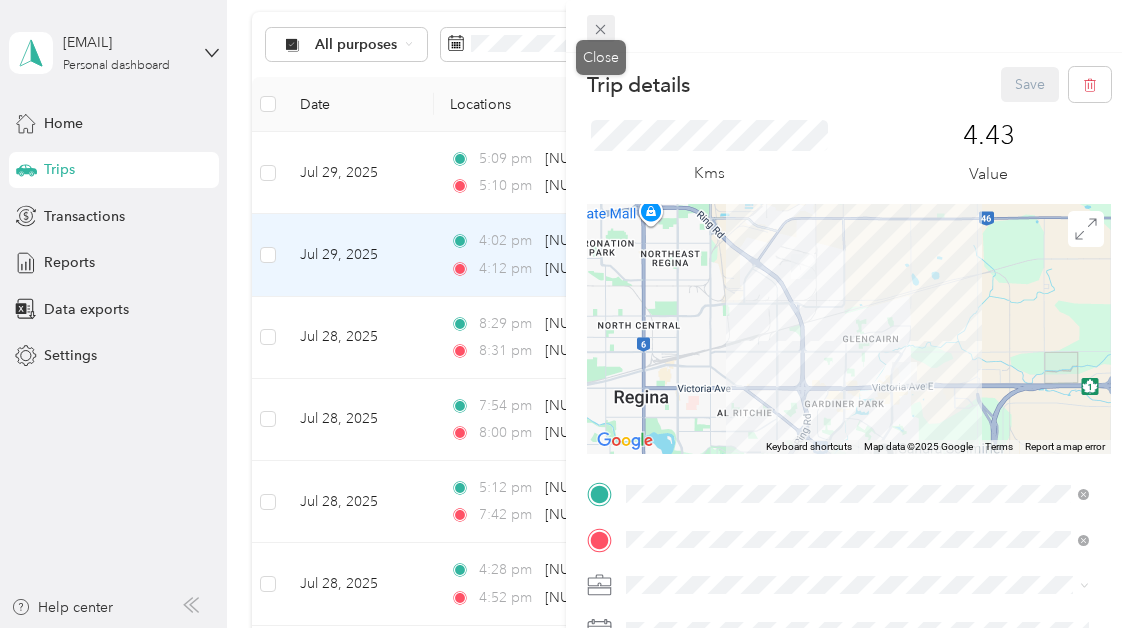 click 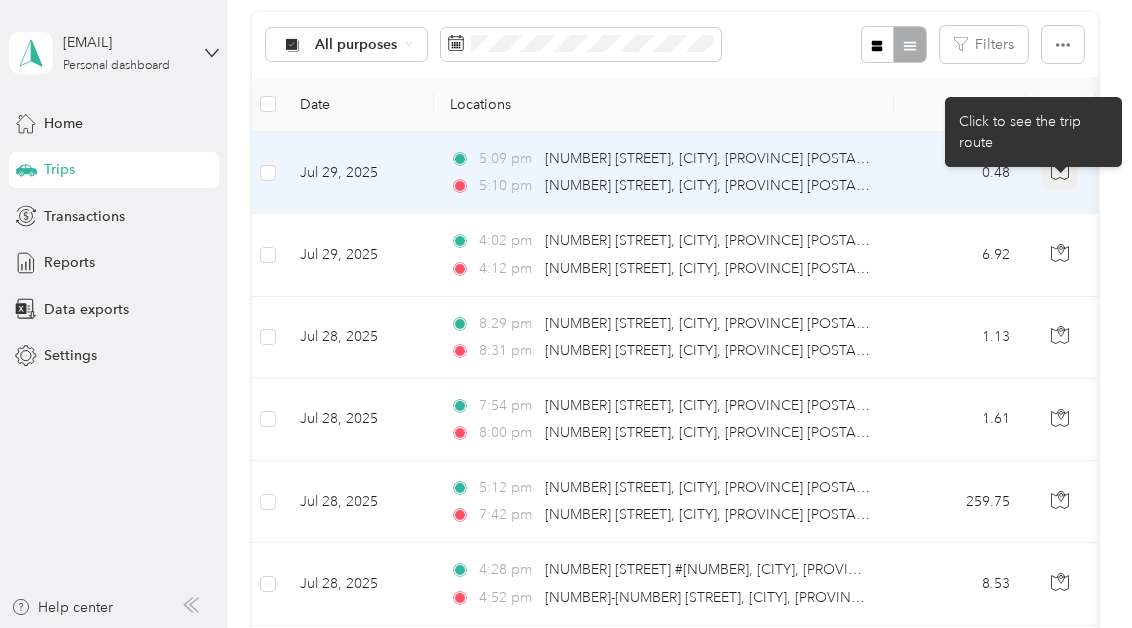 click 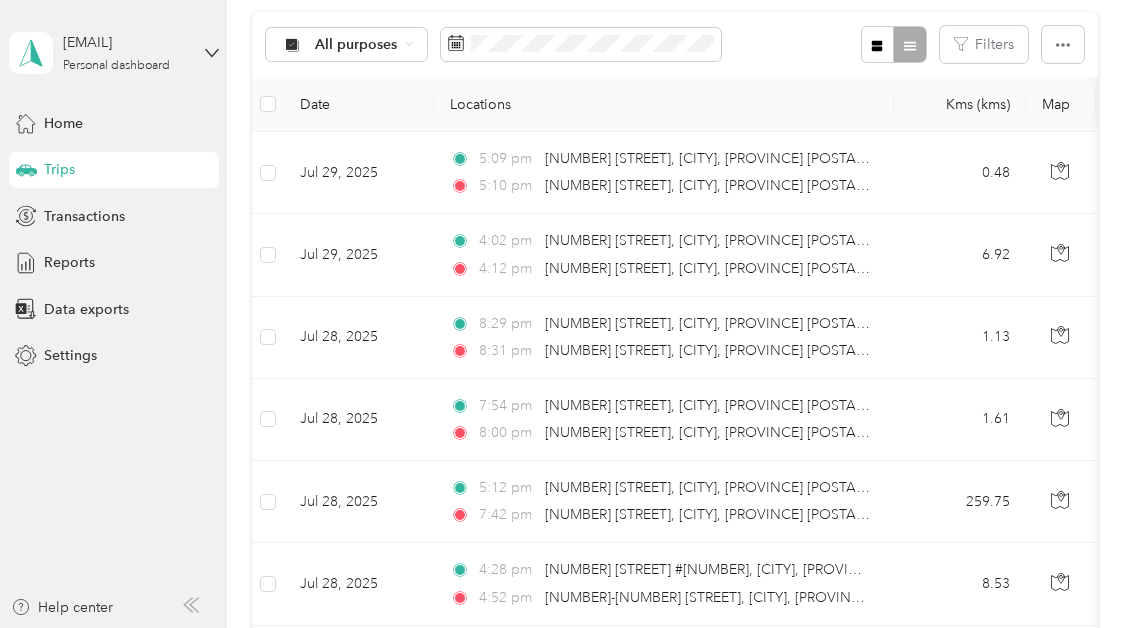 click on "Locations" at bounding box center [664, 104] 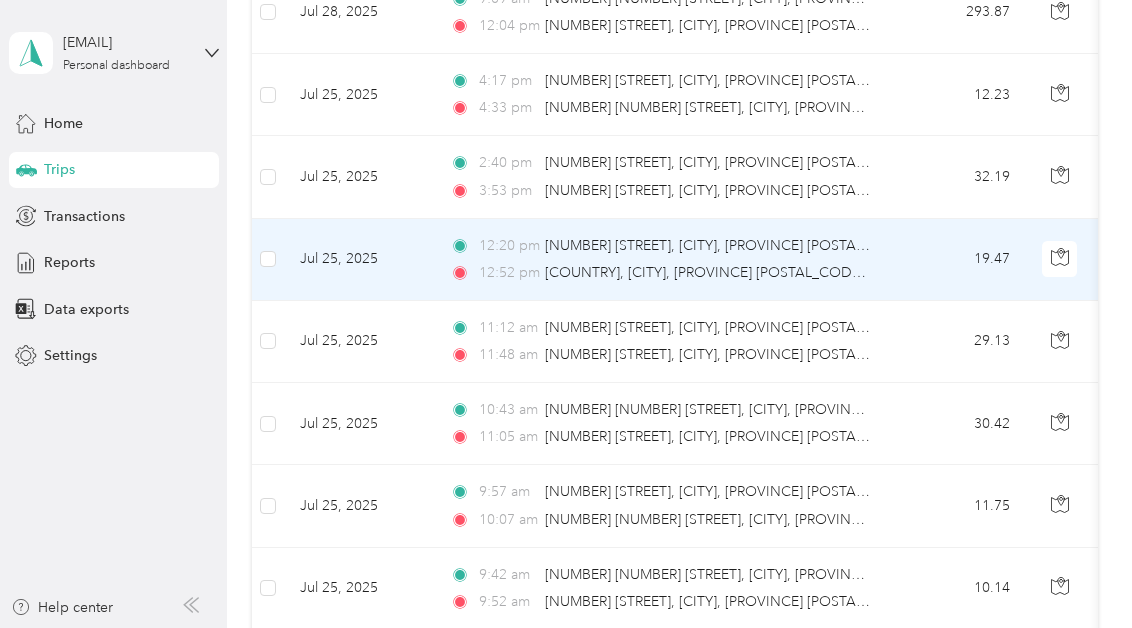 scroll, scrollTop: 943, scrollLeft: 0, axis: vertical 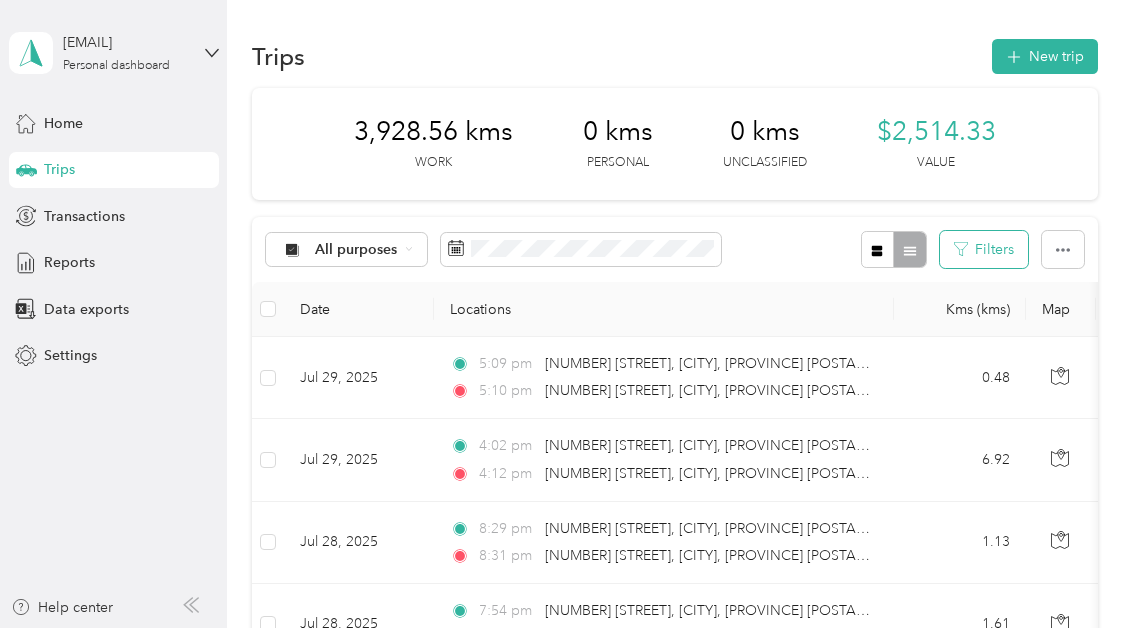 click on "Filters" at bounding box center (984, 249) 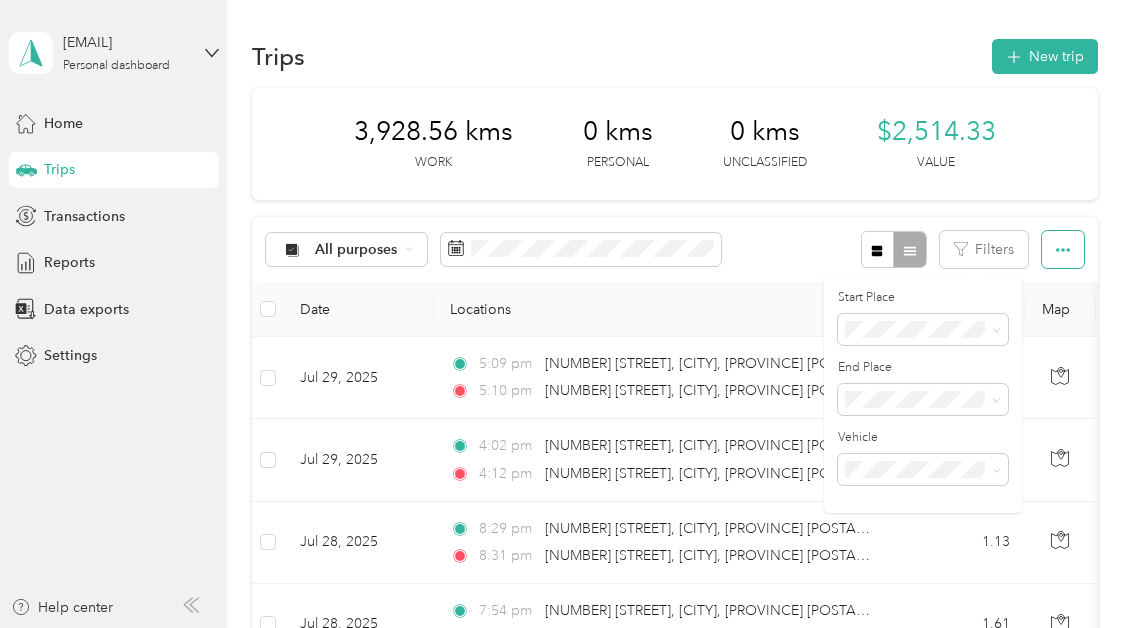 click 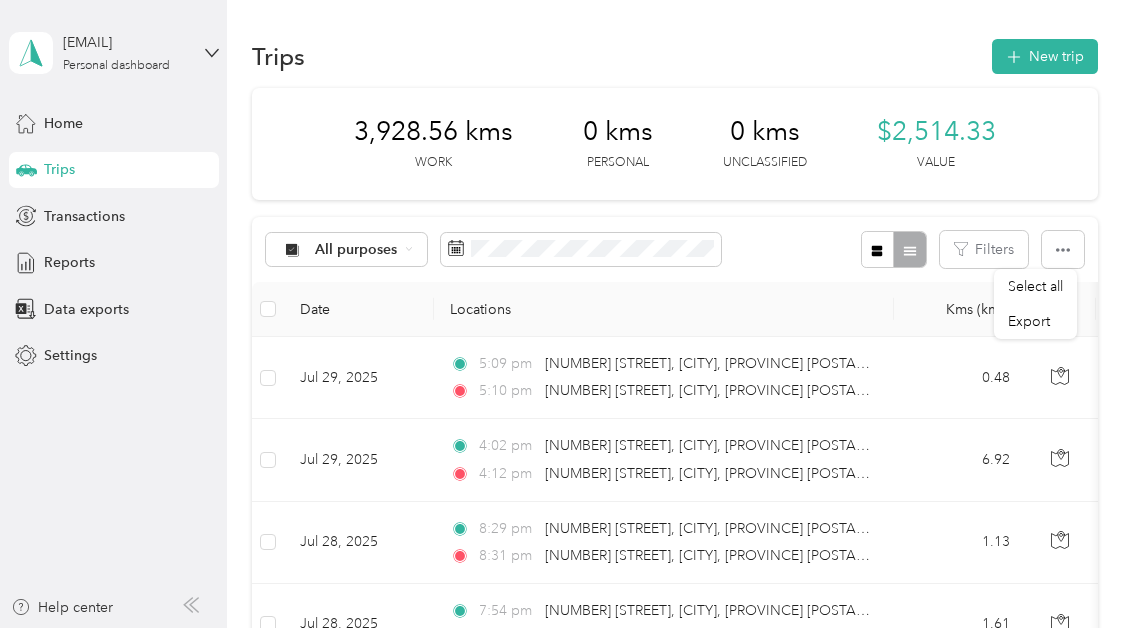 click on "Locations" at bounding box center [664, 309] 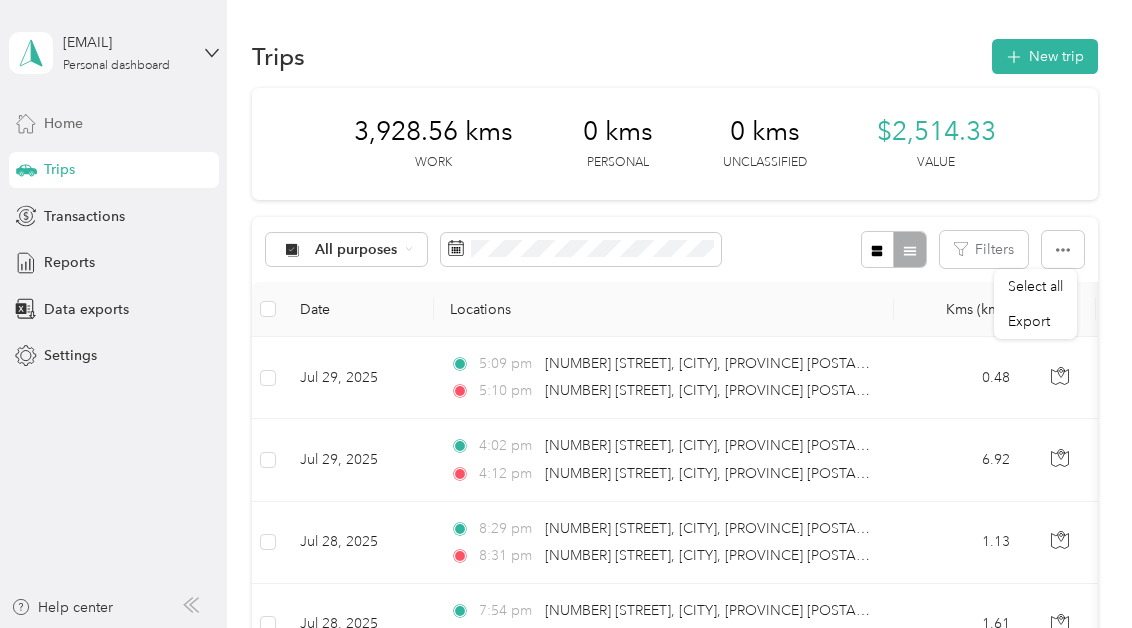 click on "Home" at bounding box center (63, 123) 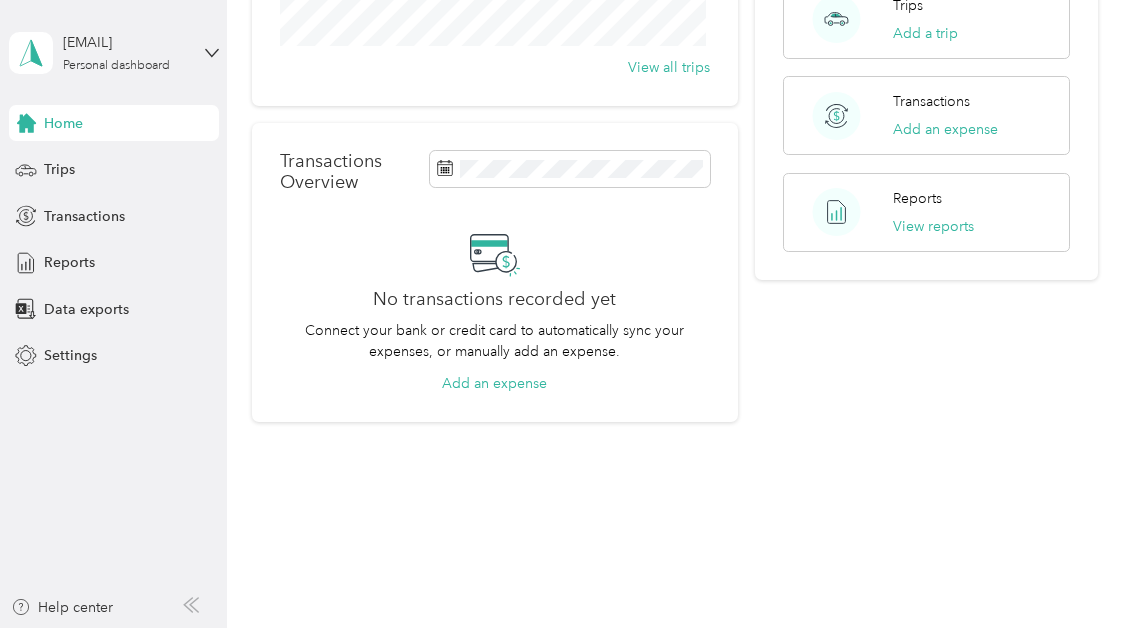 scroll, scrollTop: 0, scrollLeft: 0, axis: both 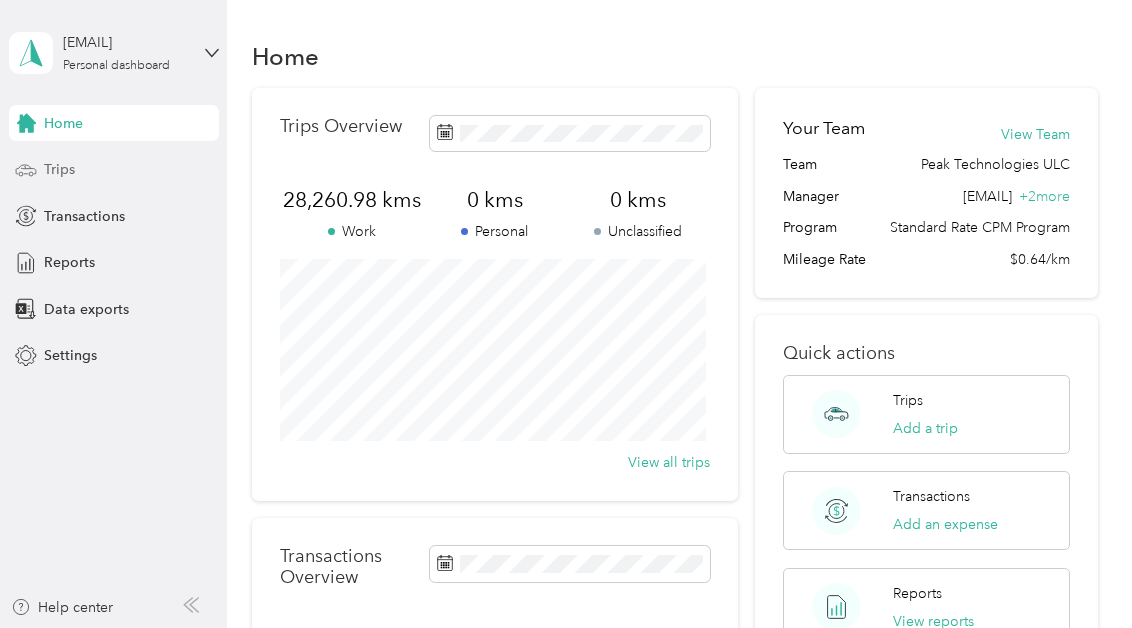 click on "Trips" at bounding box center [59, 169] 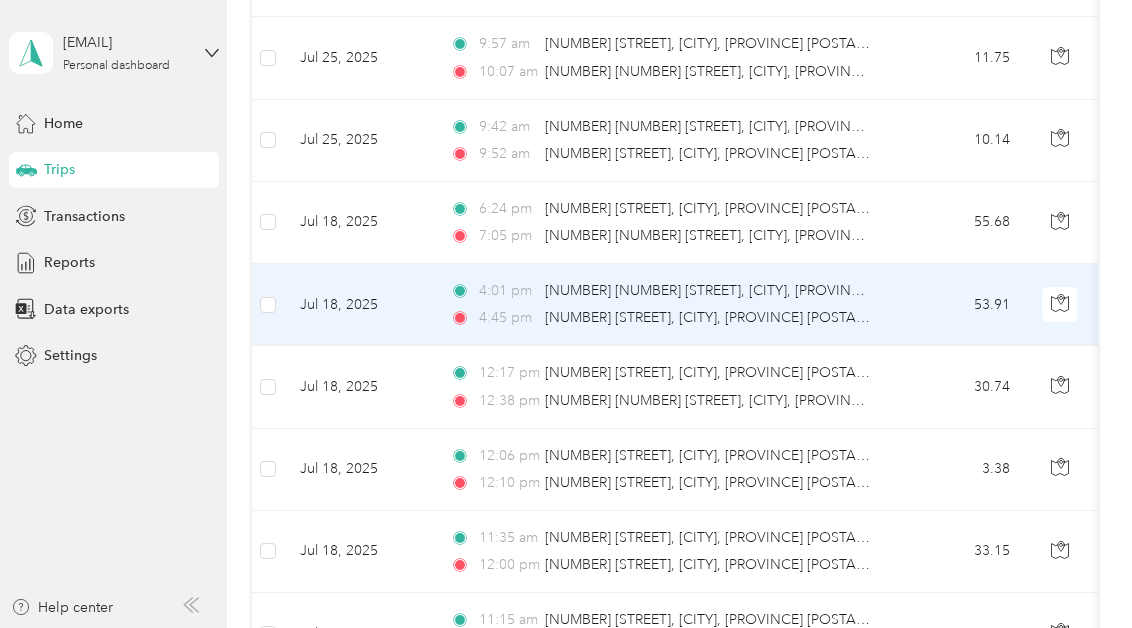 scroll, scrollTop: 1391, scrollLeft: 0, axis: vertical 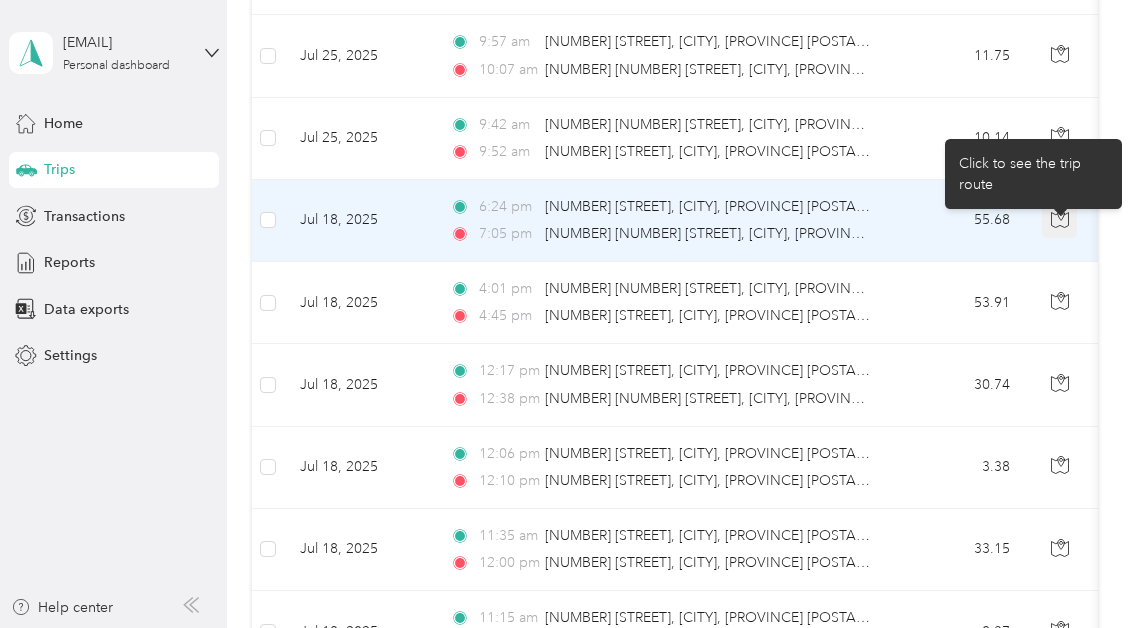 click 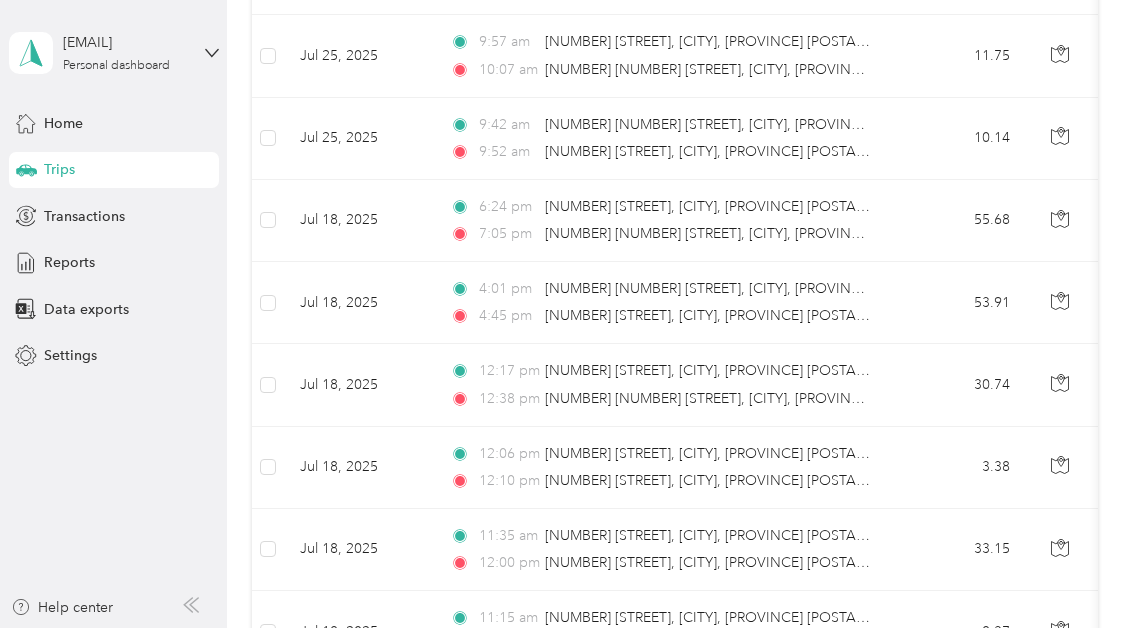 click on "Trips New trip 3,928.56   kms Work 0   kms Personal 0   kms Unclassified $2,514.33 Value All purposes Filters Date Locations Kms (kms) Map Kms value Purpose Track Method Report                     Jul 29, 2025 5:09 pm [NUMBER] [STREET], [CITY], [PROVINCE] [POSTAL_CODE], [COUNTRY]  5:10 pm [NUMBER] [STREET], [CITY], [PROVINCE] [POSTAL_CODE], [COUNTRY]  0.48 $0.31 Peak Technologies ULC GPS Jul 2025 Jul 29, 2025 4:02 pm [NUMBER] [STREET], [CITY], [PROVINCE] [POSTAL_CODE], [COUNTRY]  4:12 pm [NUMBER] [STREET], [CITY], [PROVINCE] [POSTAL_CODE], [COUNTRY]  6.92 $4.43 Peak Technologies ULC GPS Jul 2025 Jul 28, 2025 8:29 pm [NUMBER] [STREET], [CITY], [PROVINCE] [POSTAL_CODE], [COUNTRY]  8:31 pm [NUMBER] [STREET], [CITY], [PROVINCE] [POSTAL_CODE], [COUNTRY]  1.13 $0.72 Peak Technologies ULC GPS Jul 2025 Jul 28, 2025 7:54 pm [NUMBER] [STREET], [CITY], [PROVINCE] [POSTAL_CODE], [COUNTRY]  8:00 pm [NUMBER] [STREET], [CITY], [PROVINCE] [POSTAL_CODE], [COUNTRY]  1.61 $1.03 Peak Technologies ULC GPS Jul 2025 Jul 28, 2025 5:12 pm [NUMBER] [STREET], [CITY], [PROVINCE] [POSTAL_CODE], [COUNTRY]  7:42 pm [NUMBER] [STREET], [CITY], [PROVINCE] [POSTAL_CODE], [COUNTRY]  259.75 $166.24 GPS" at bounding box center [674, -70] 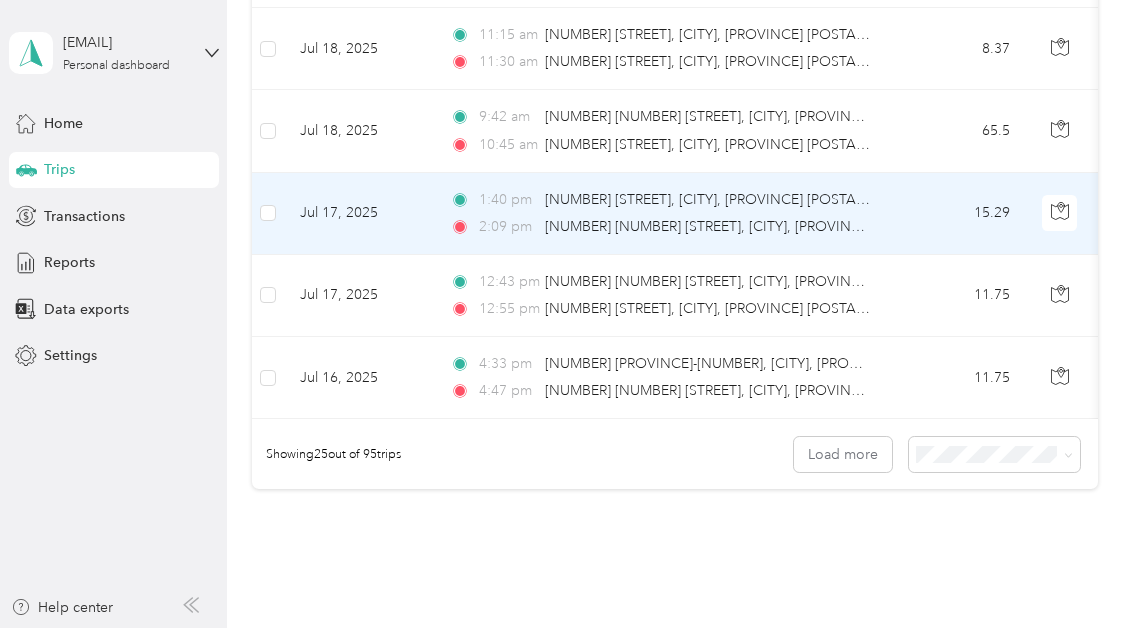 scroll, scrollTop: 1974, scrollLeft: 0, axis: vertical 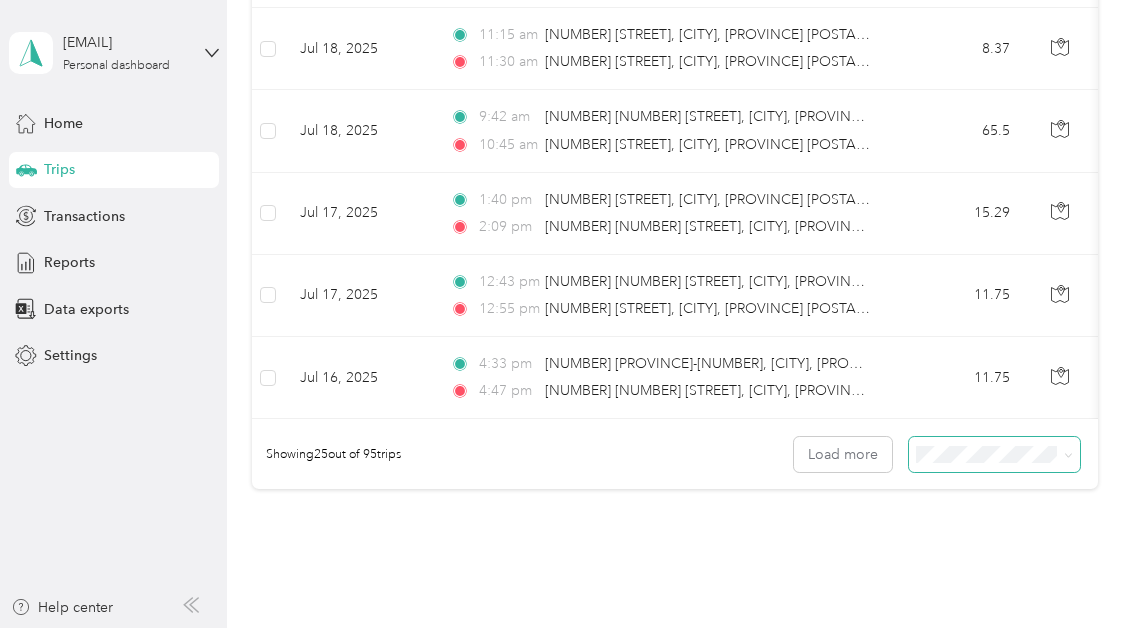 click at bounding box center [1065, 454] 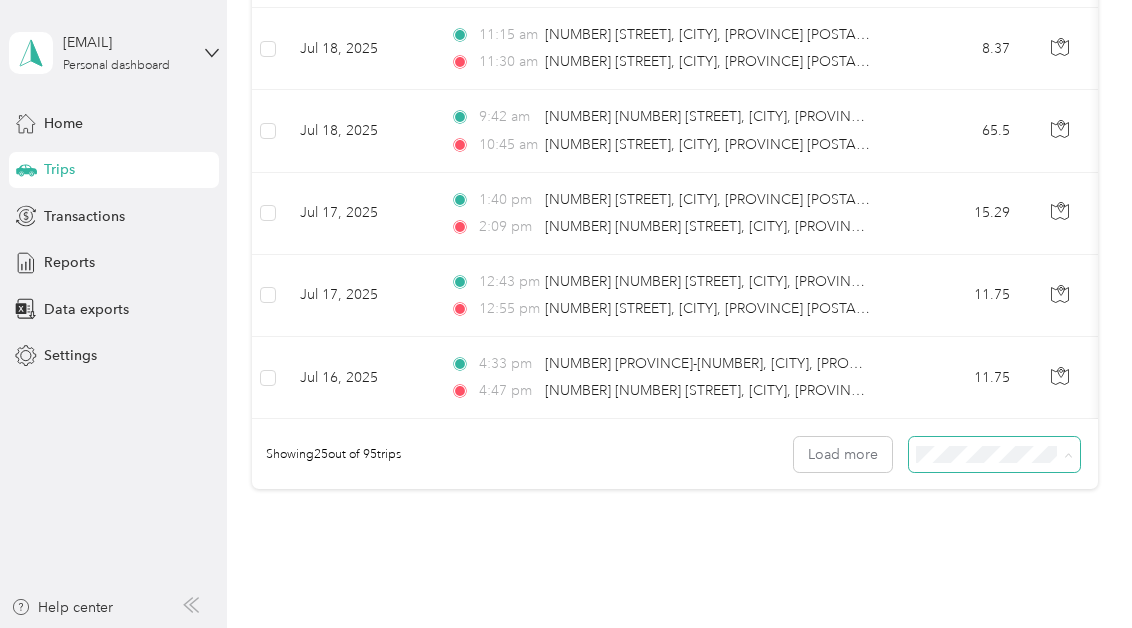 click on "100 per load" at bounding box center (989, 567) 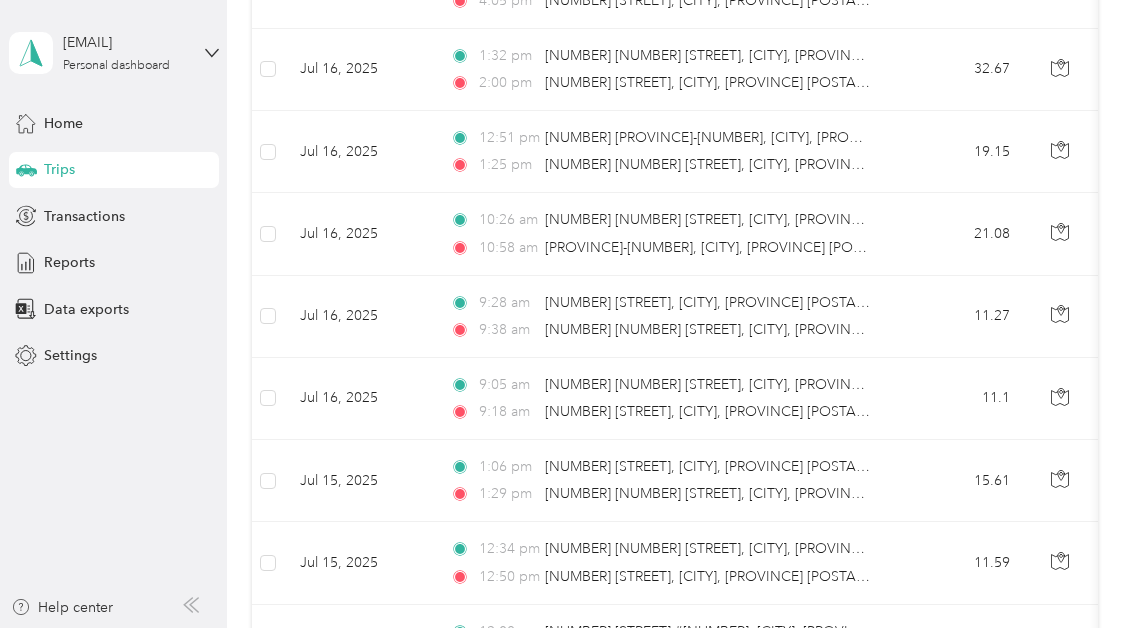 scroll, scrollTop: 2506, scrollLeft: 0, axis: vertical 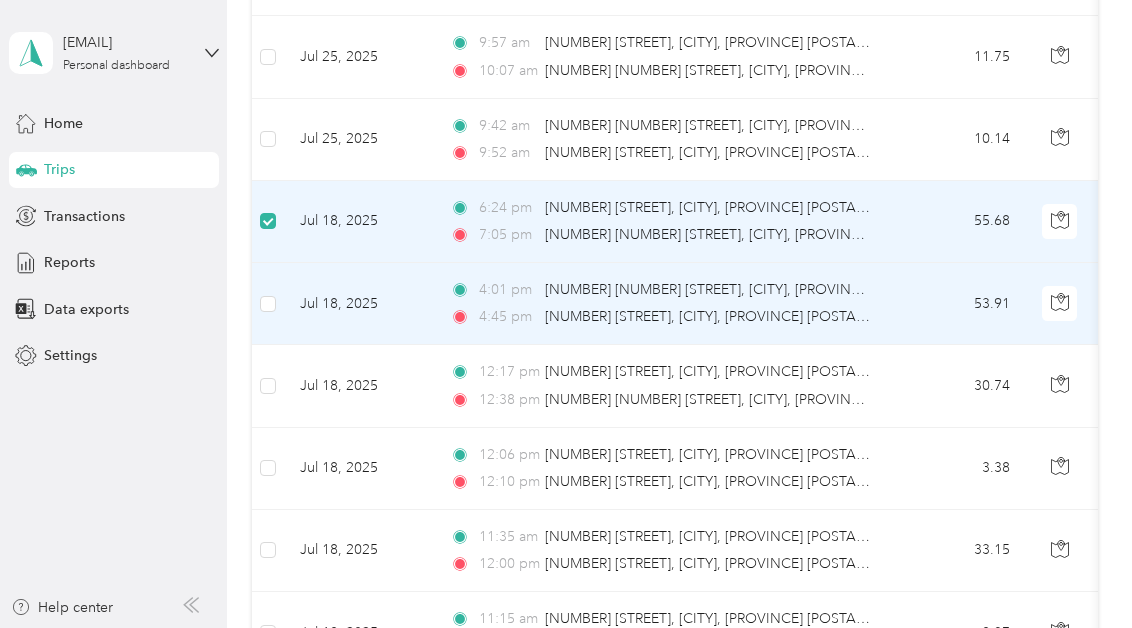 click at bounding box center [268, 304] 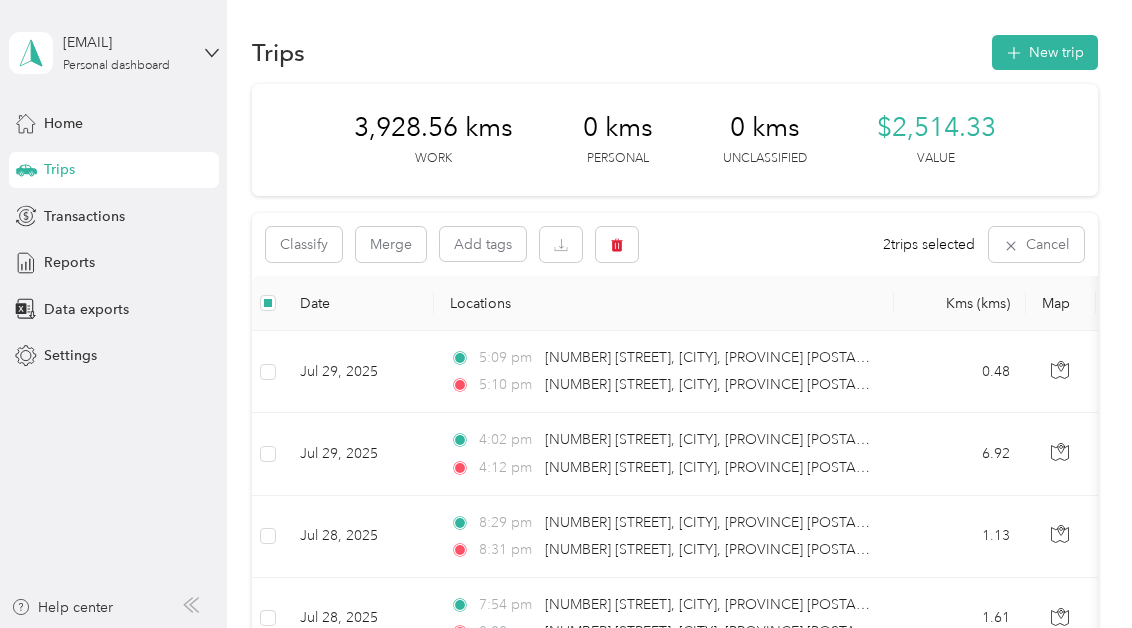 scroll, scrollTop: 0, scrollLeft: 0, axis: both 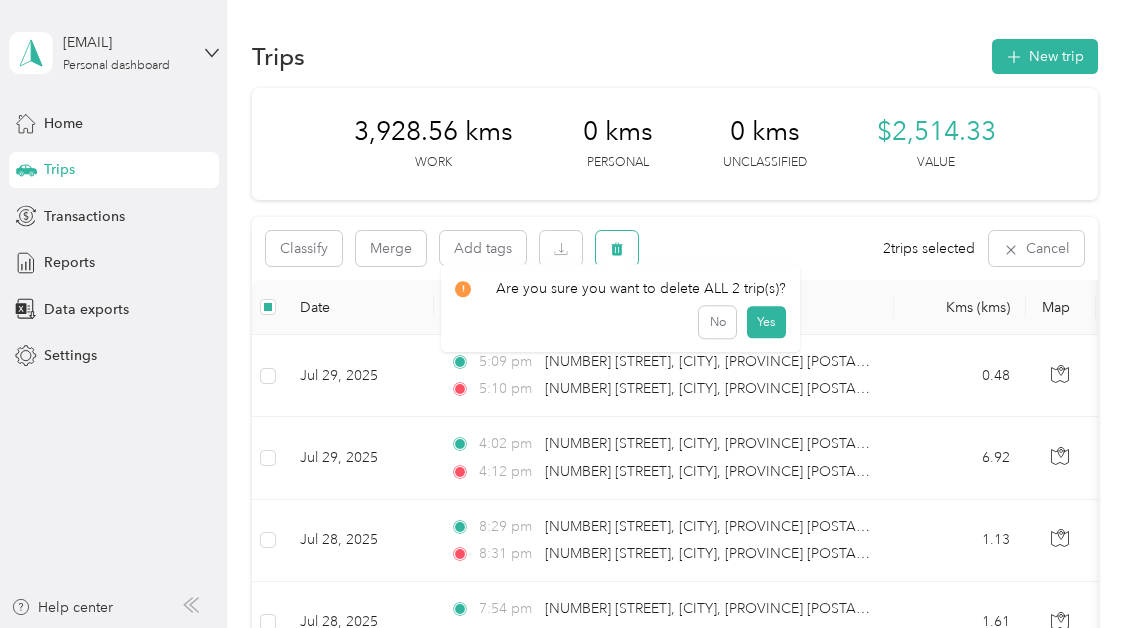 click 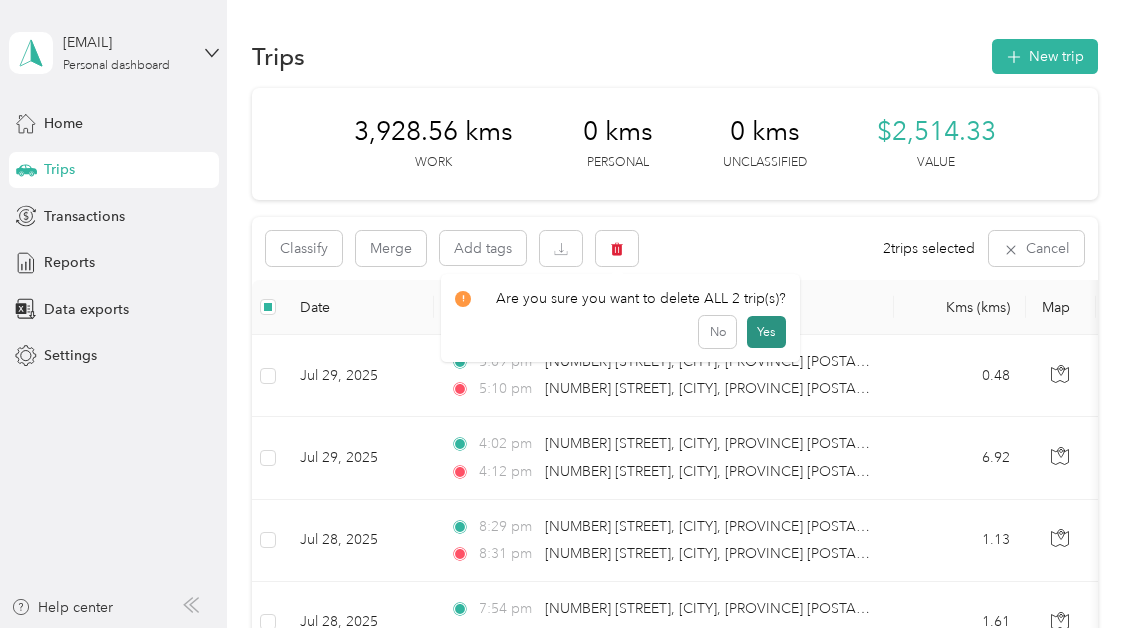 click on "Yes" at bounding box center [766, 332] 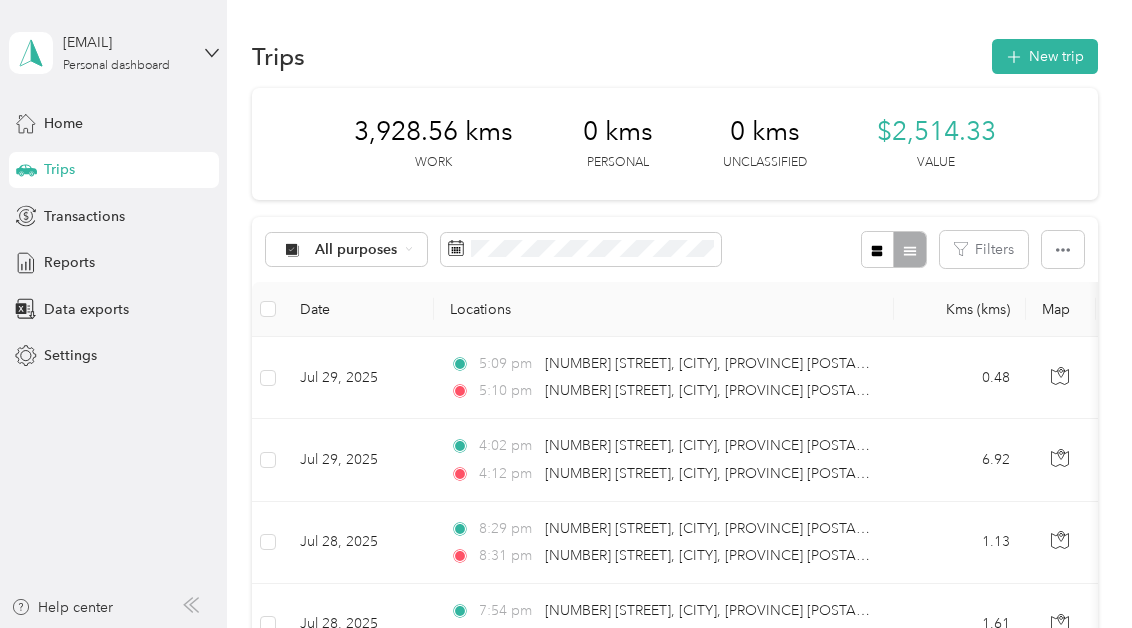 click on "Trips" at bounding box center [59, 169] 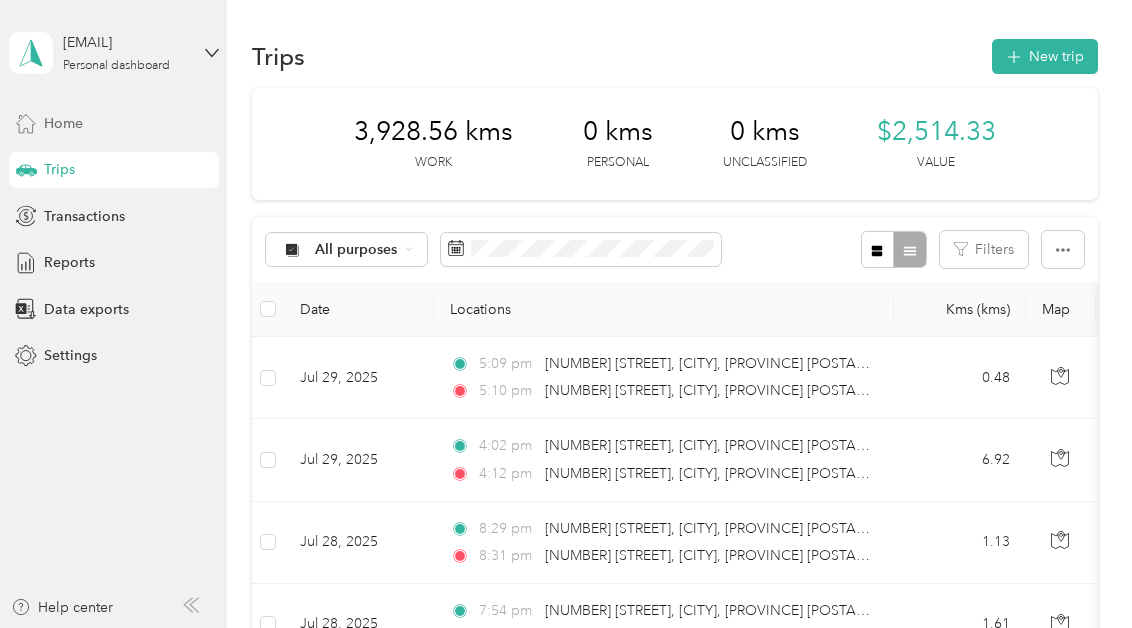 click on "Home" at bounding box center [63, 123] 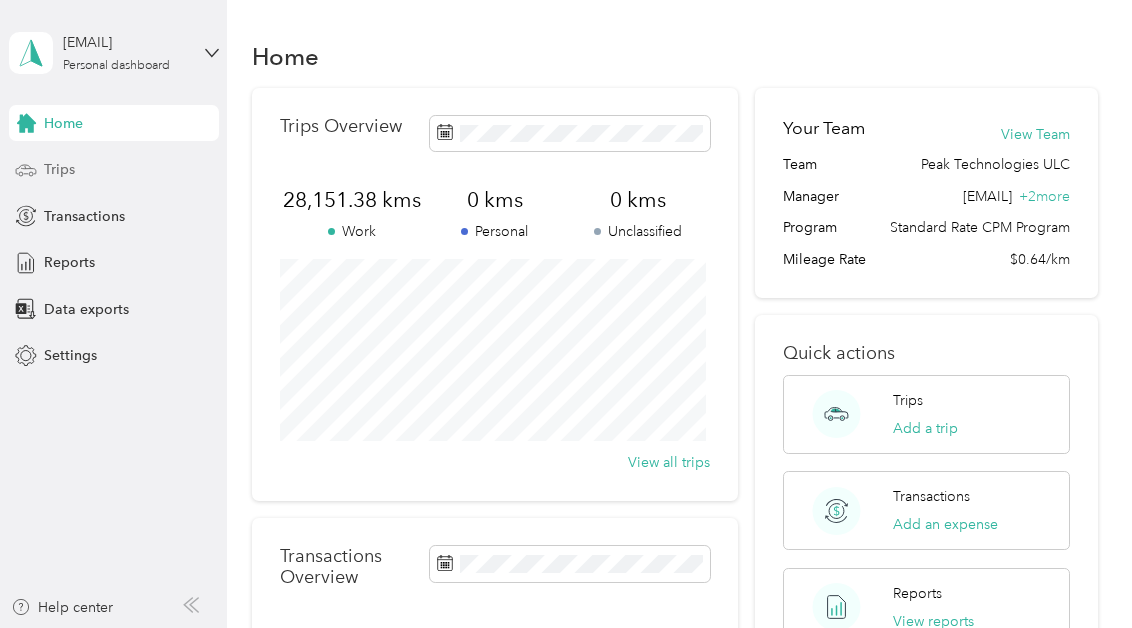 click on "Trips" at bounding box center (59, 169) 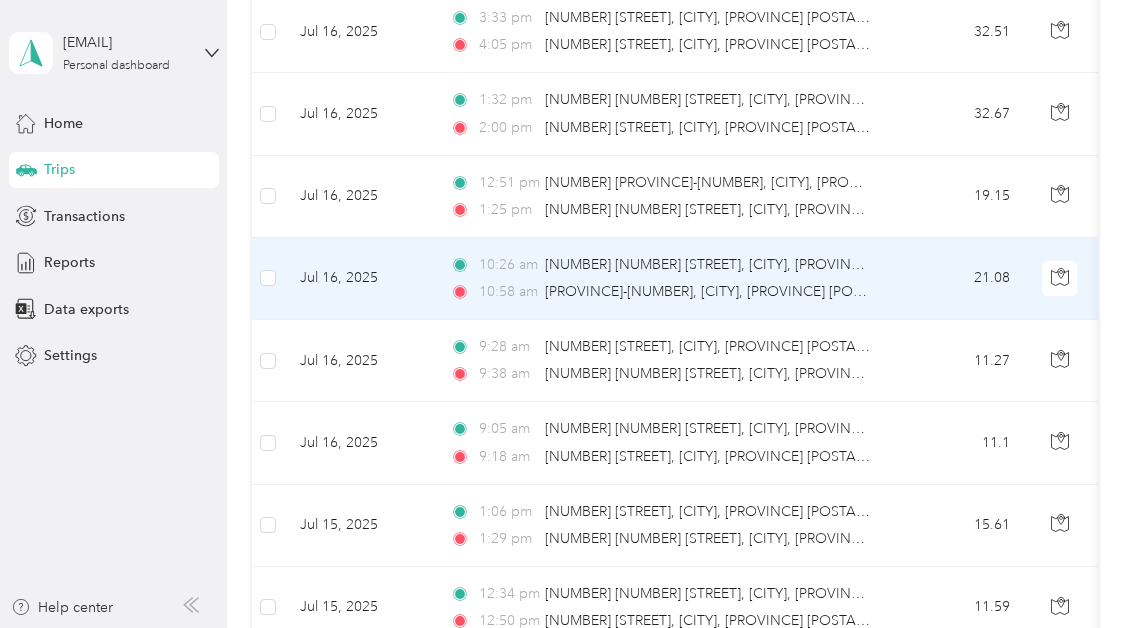 scroll, scrollTop: 2316, scrollLeft: 0, axis: vertical 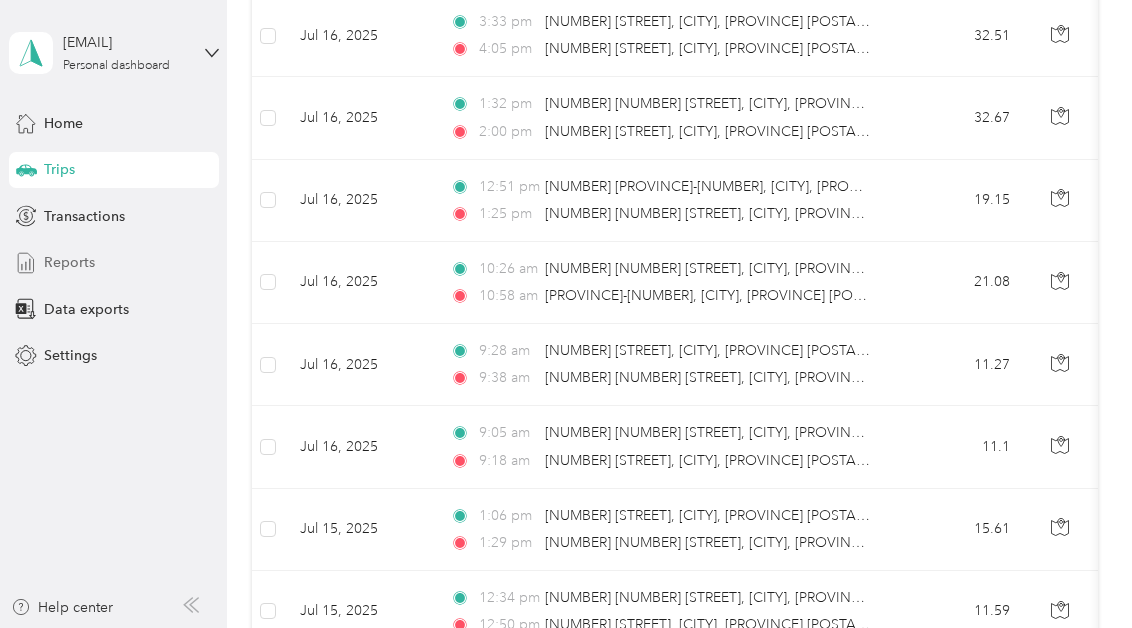 click on "Reports" at bounding box center [69, 262] 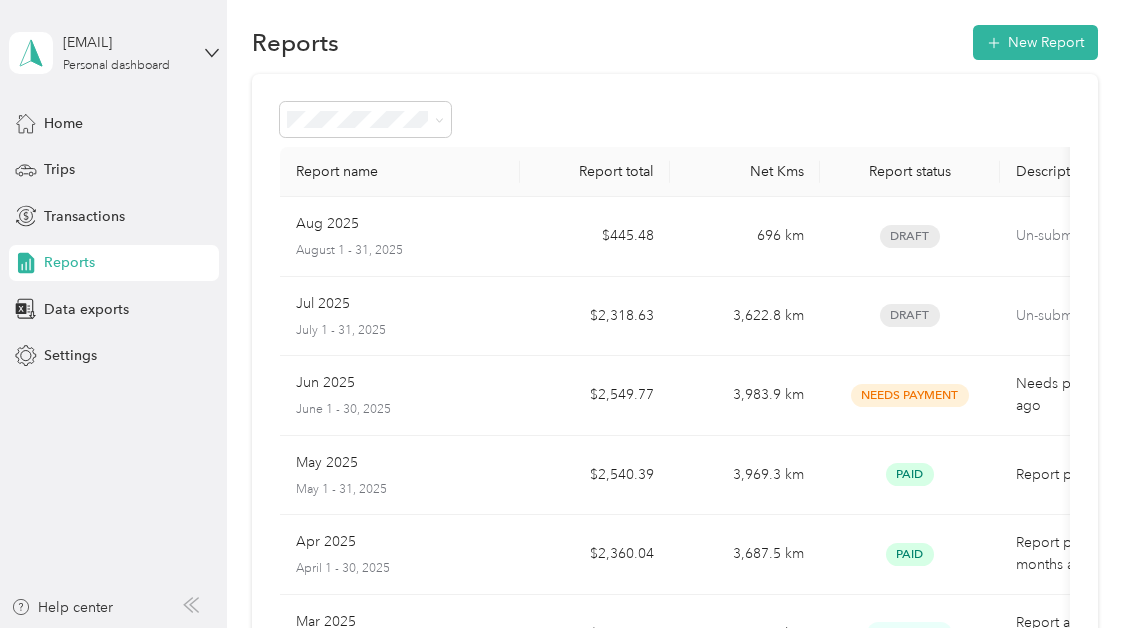 scroll, scrollTop: 0, scrollLeft: 0, axis: both 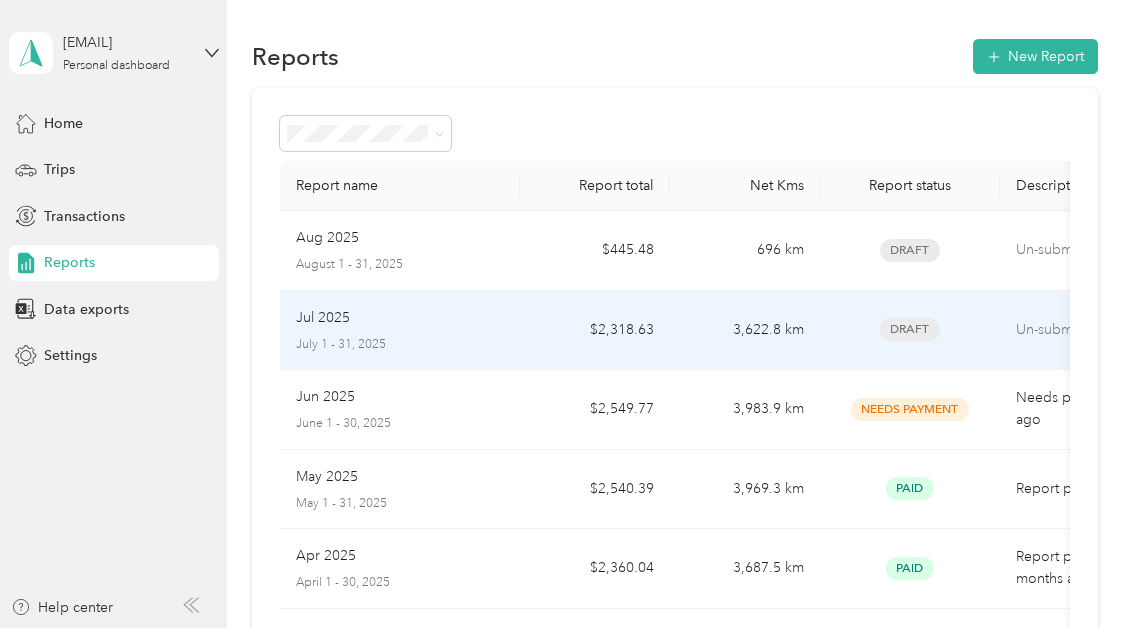 click on "$2,318.63" at bounding box center (595, 331) 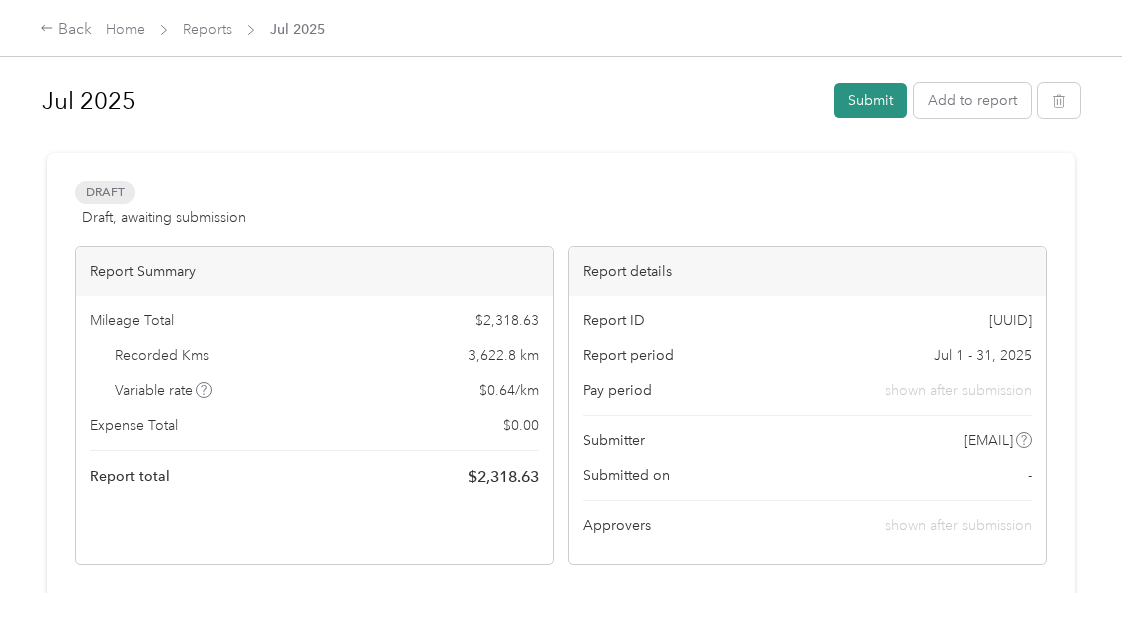click on "Submit" at bounding box center (870, 100) 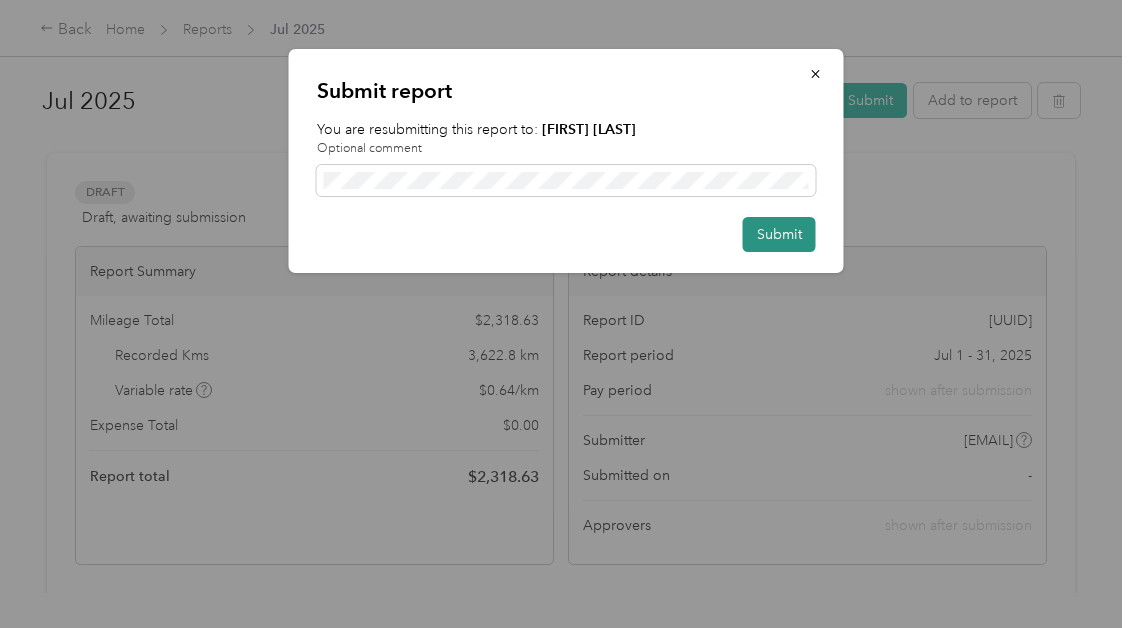 click on "Submit" at bounding box center [779, 234] 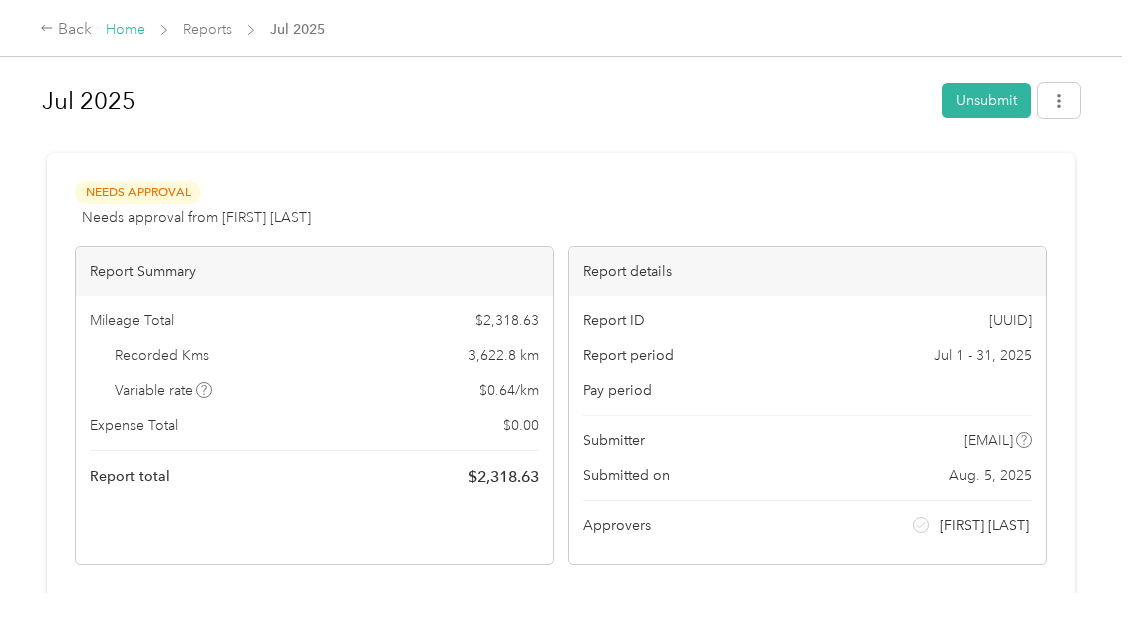 click on "Home" at bounding box center (125, 29) 